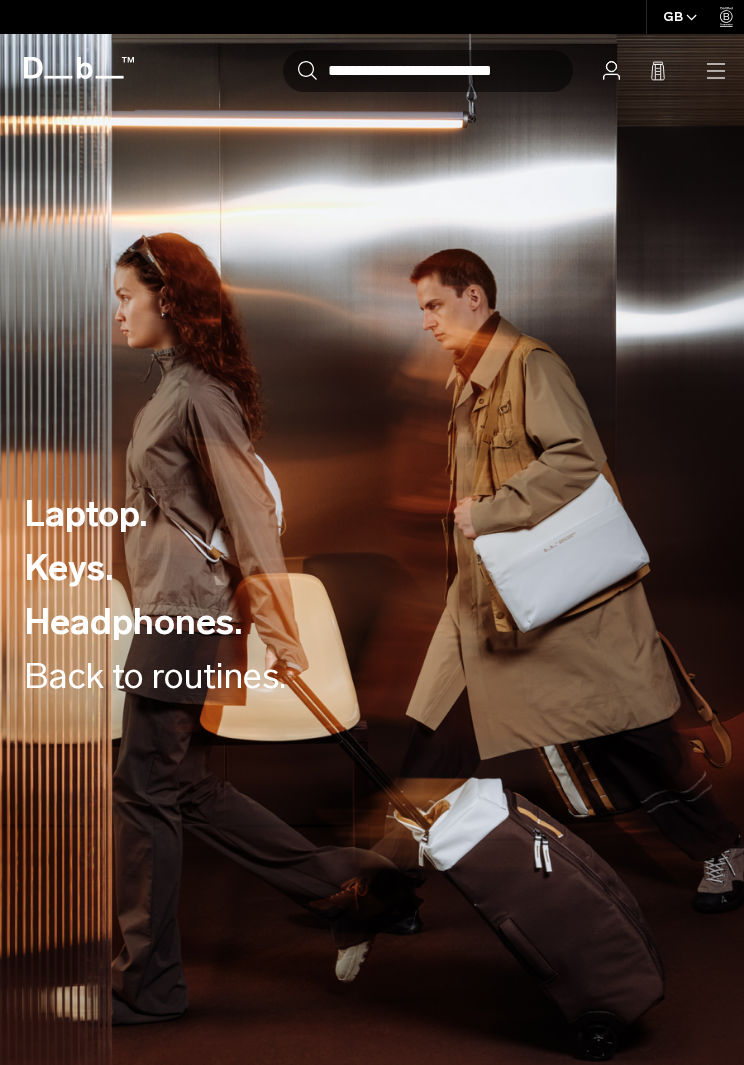 scroll, scrollTop: 0, scrollLeft: 0, axis: both 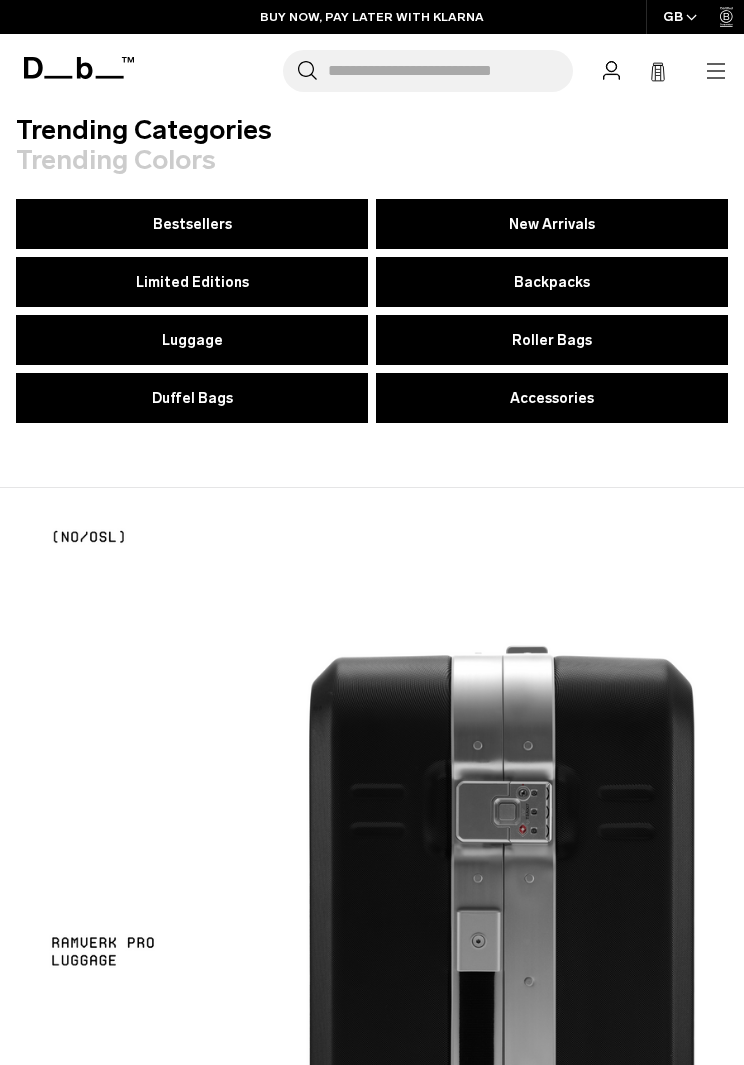 click on "Luggage" at bounding box center [192, 340] 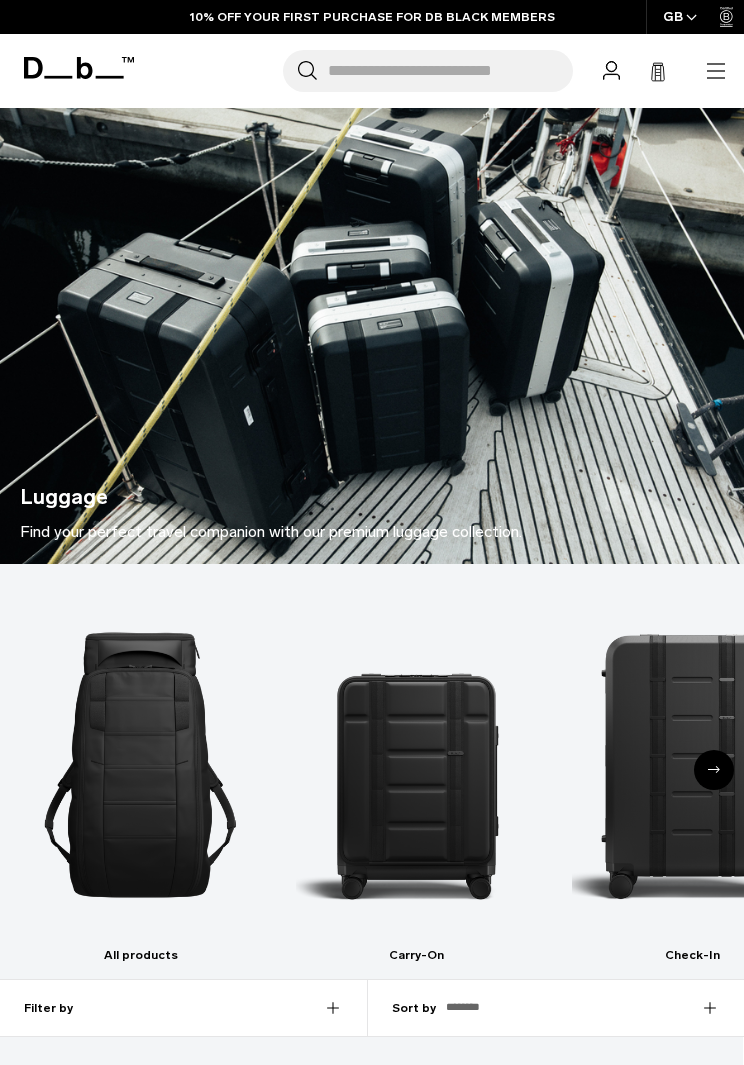 scroll, scrollTop: 20, scrollLeft: 0, axis: vertical 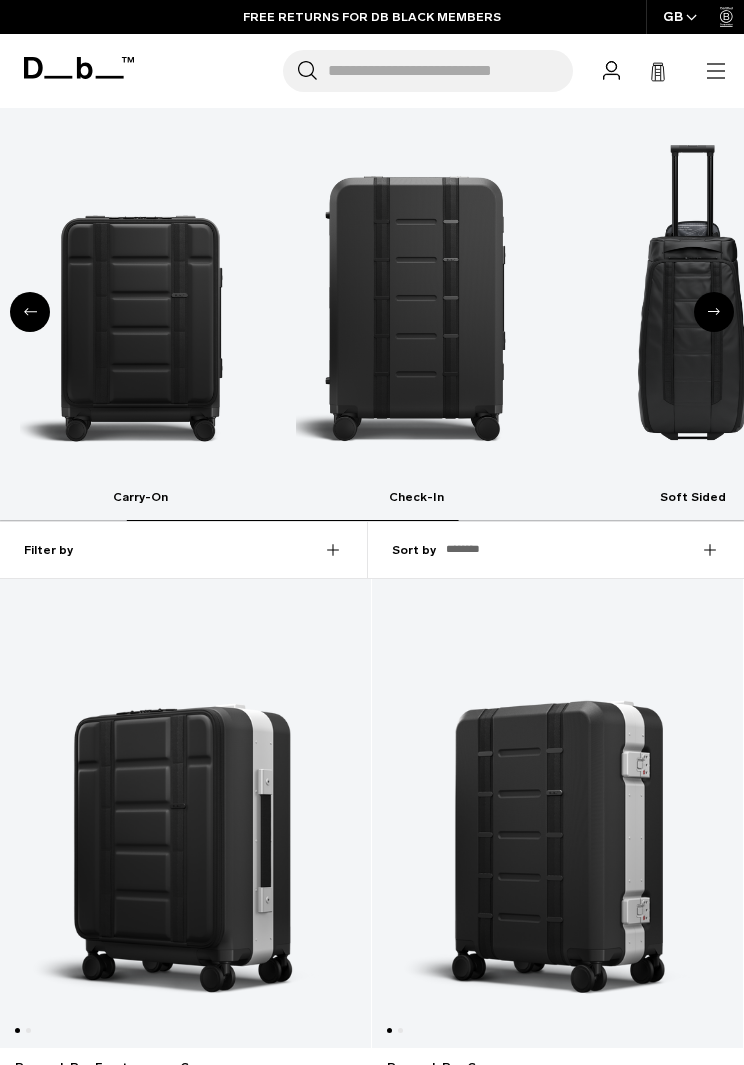 click at bounding box center (140, 307) 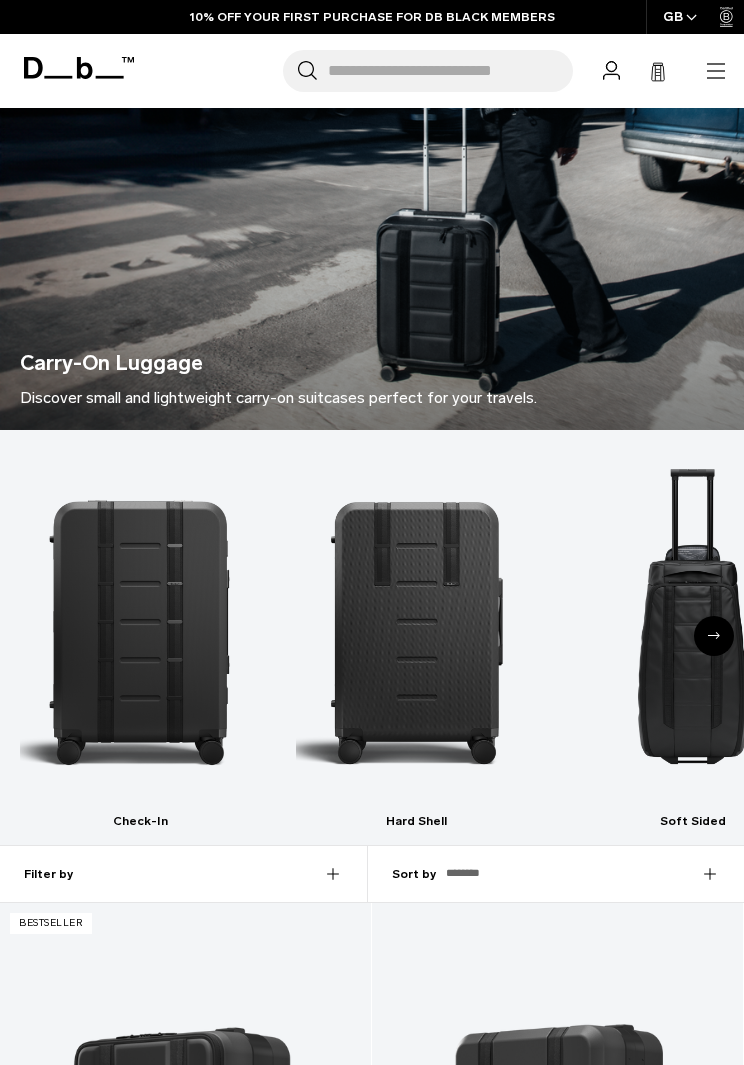 scroll, scrollTop: 0, scrollLeft: 0, axis: both 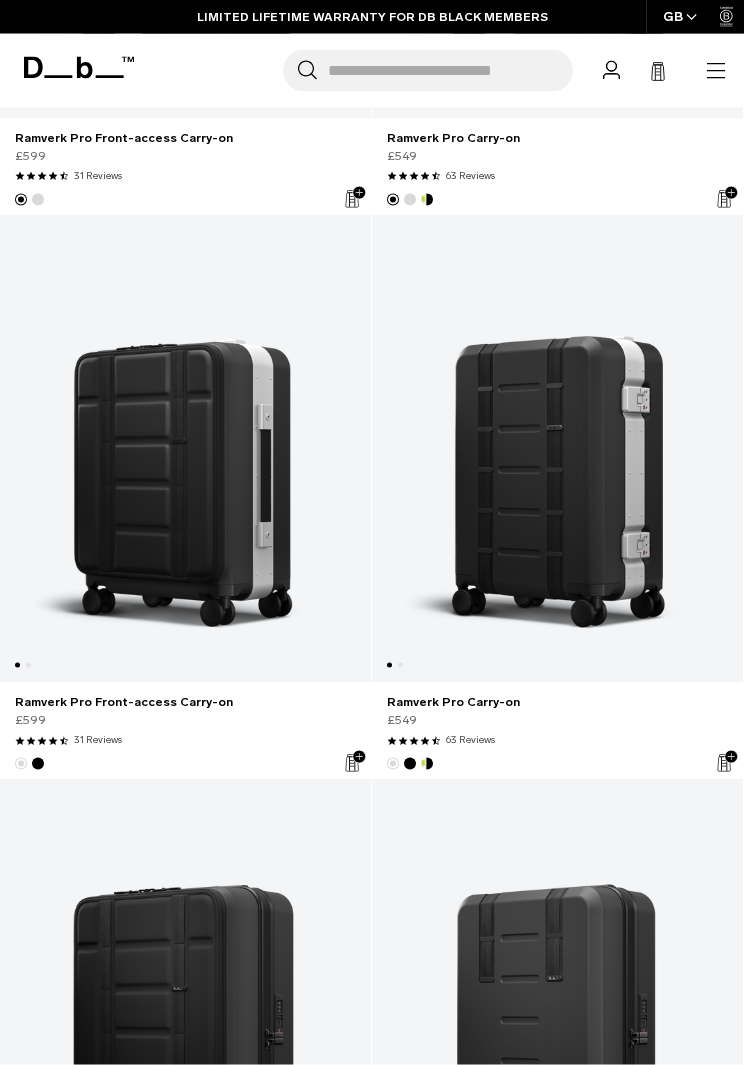 click at bounding box center [557, 449] 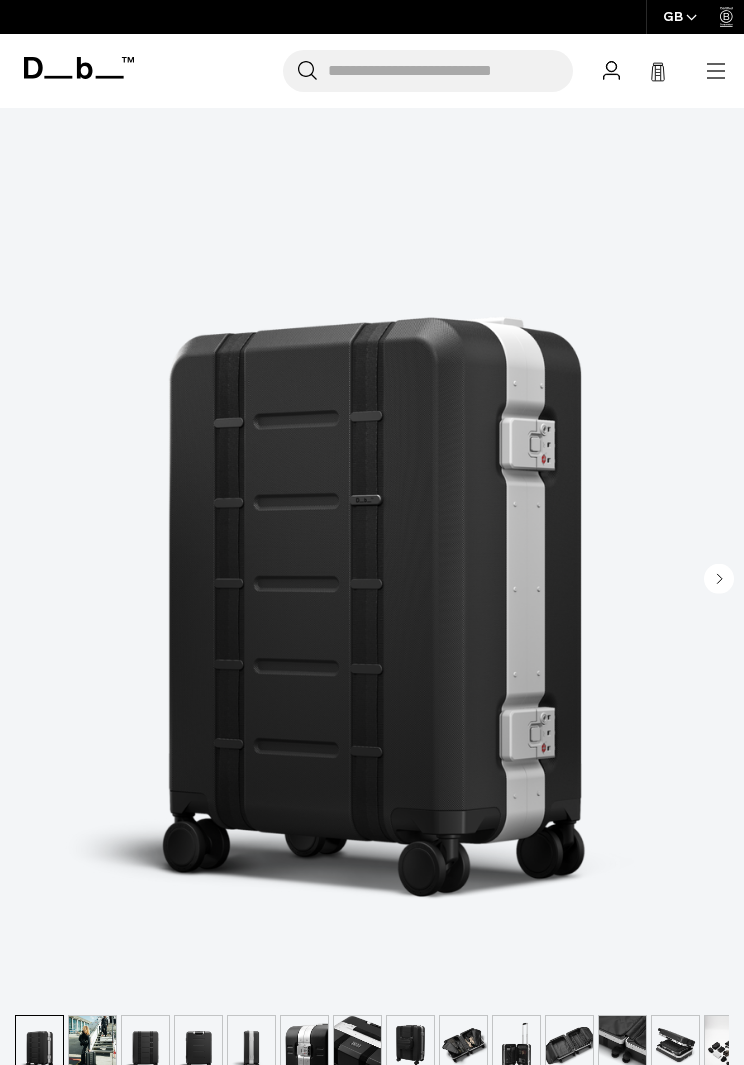 scroll, scrollTop: 240, scrollLeft: 0, axis: vertical 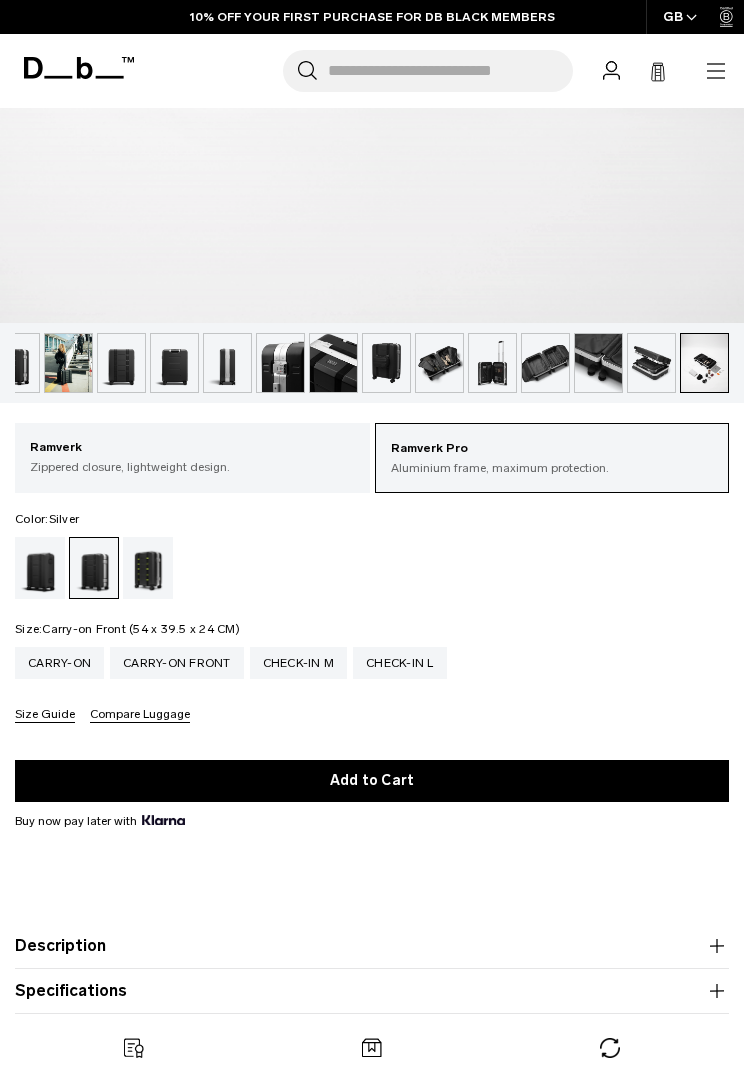 click on "Carry-on Front" at bounding box center (177, 663) 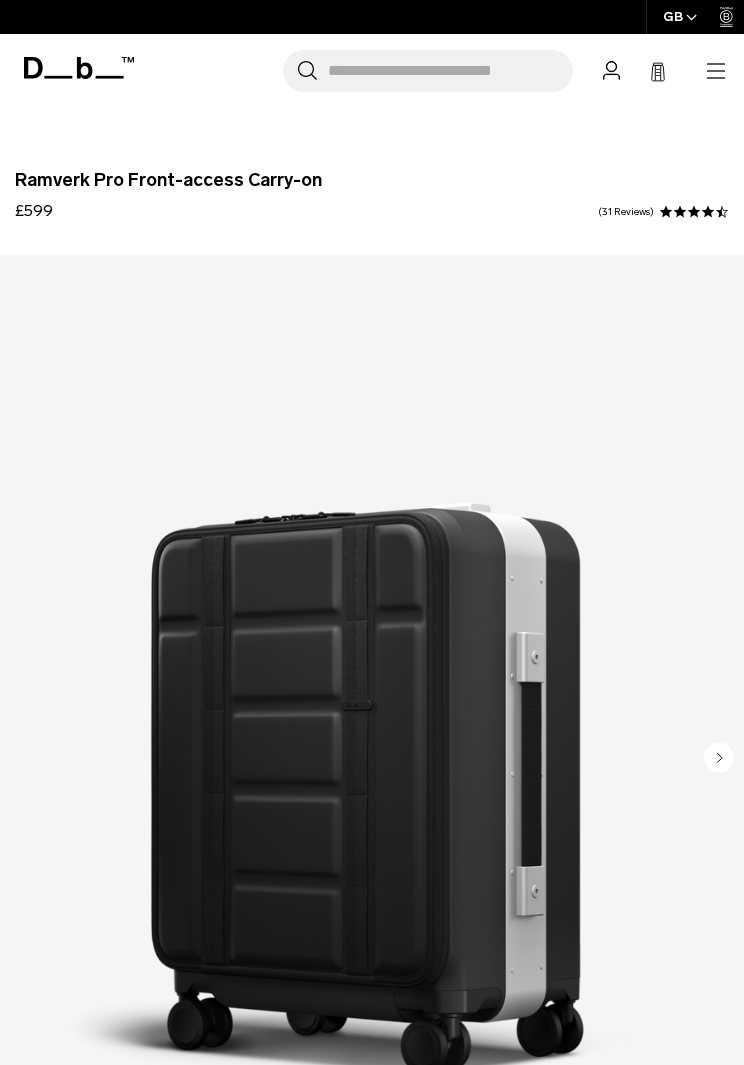 scroll, scrollTop: 0, scrollLeft: 0, axis: both 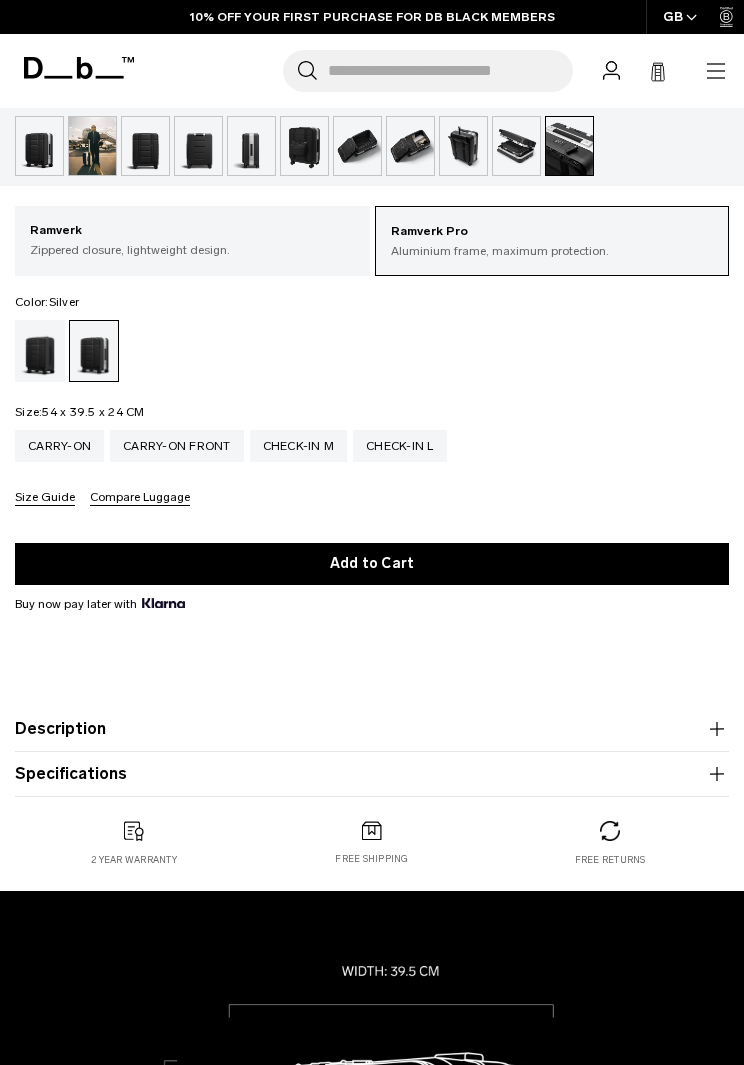 click on "Carry-on" at bounding box center [59, 446] 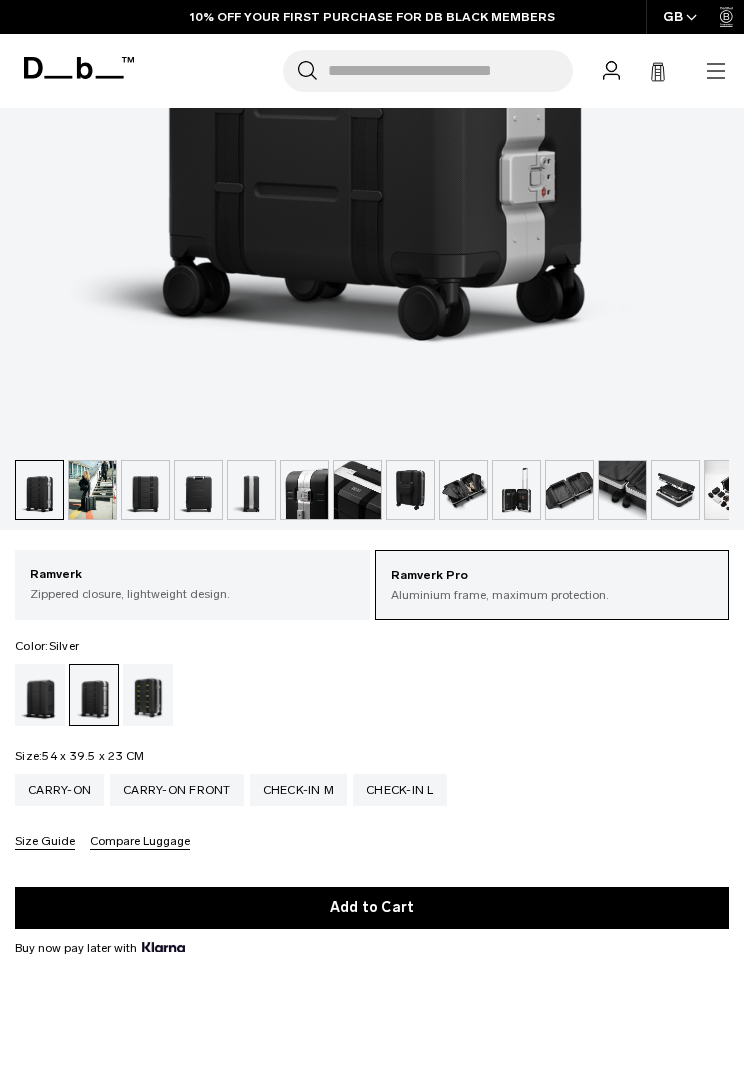 scroll, scrollTop: 871, scrollLeft: 0, axis: vertical 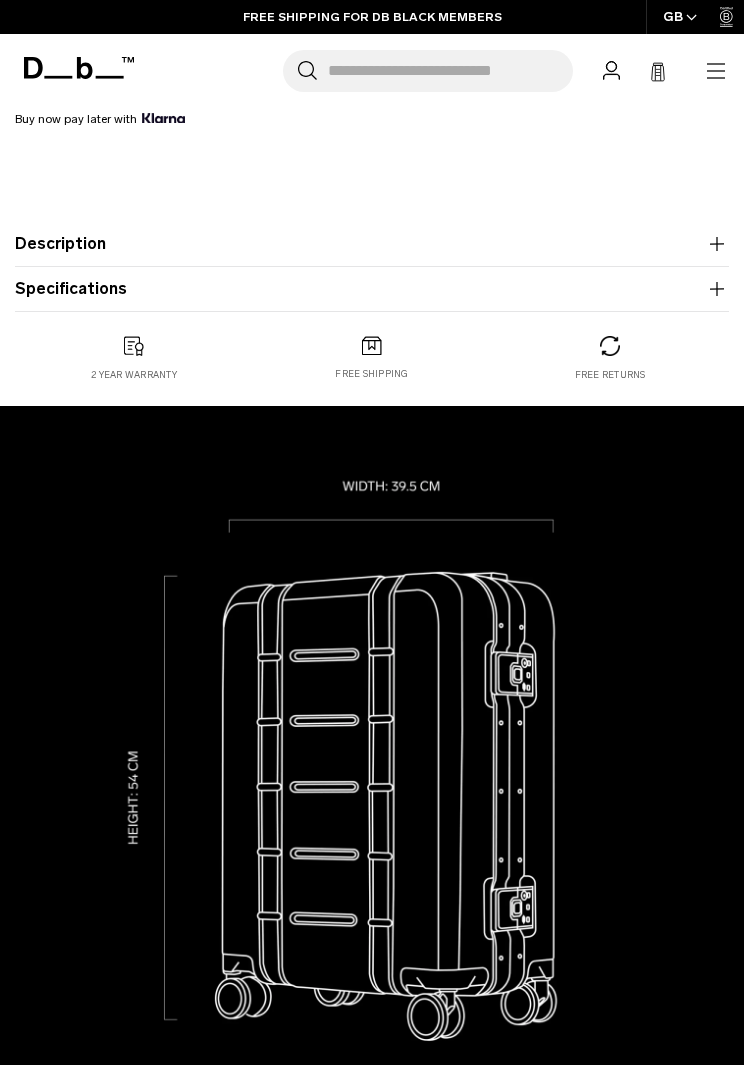 click on "Description" at bounding box center (372, 244) 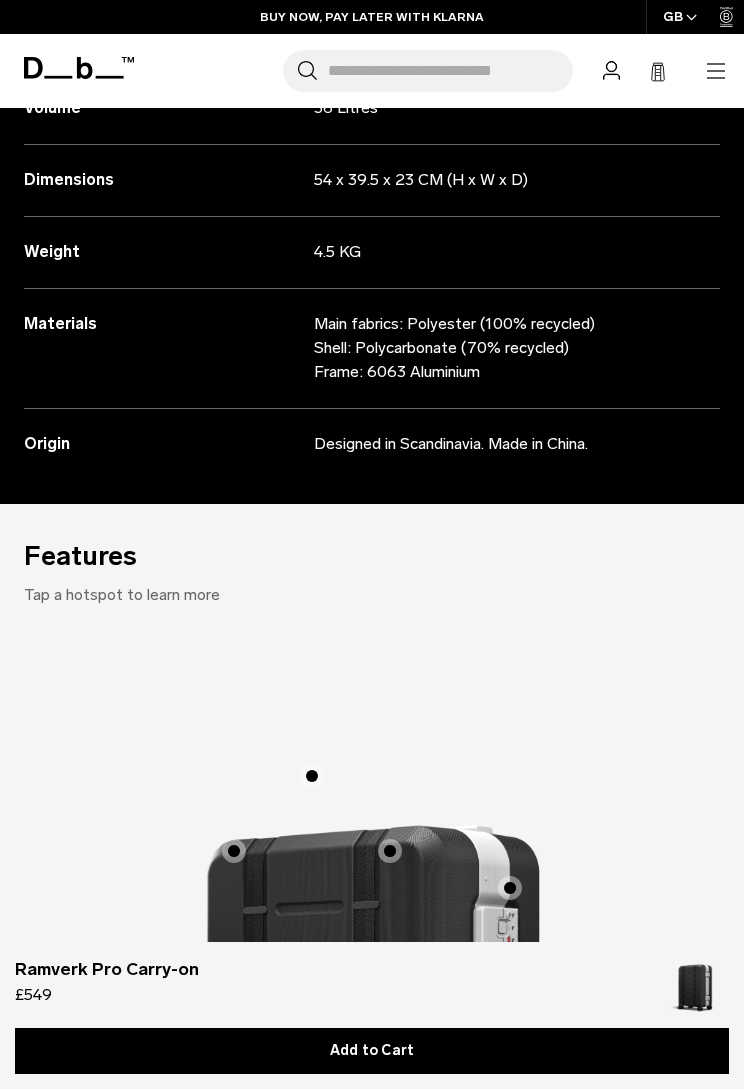 scroll, scrollTop: 2900, scrollLeft: 0, axis: vertical 